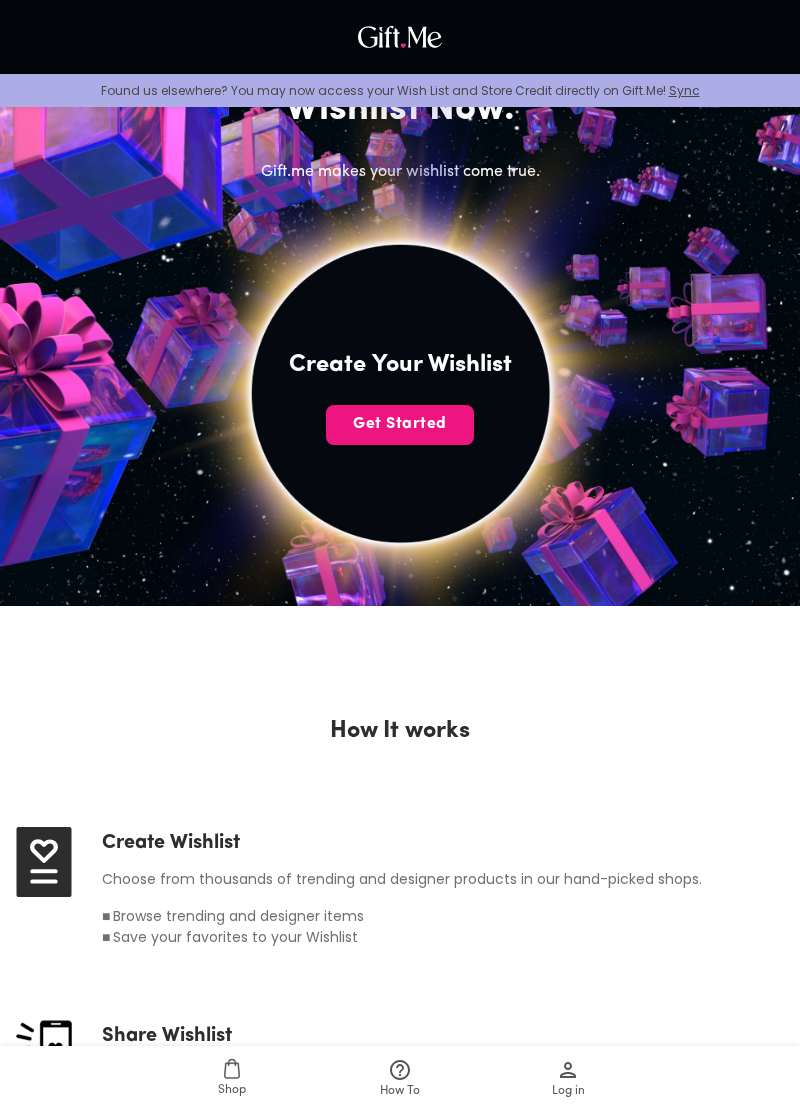 scroll, scrollTop: 0, scrollLeft: 0, axis: both 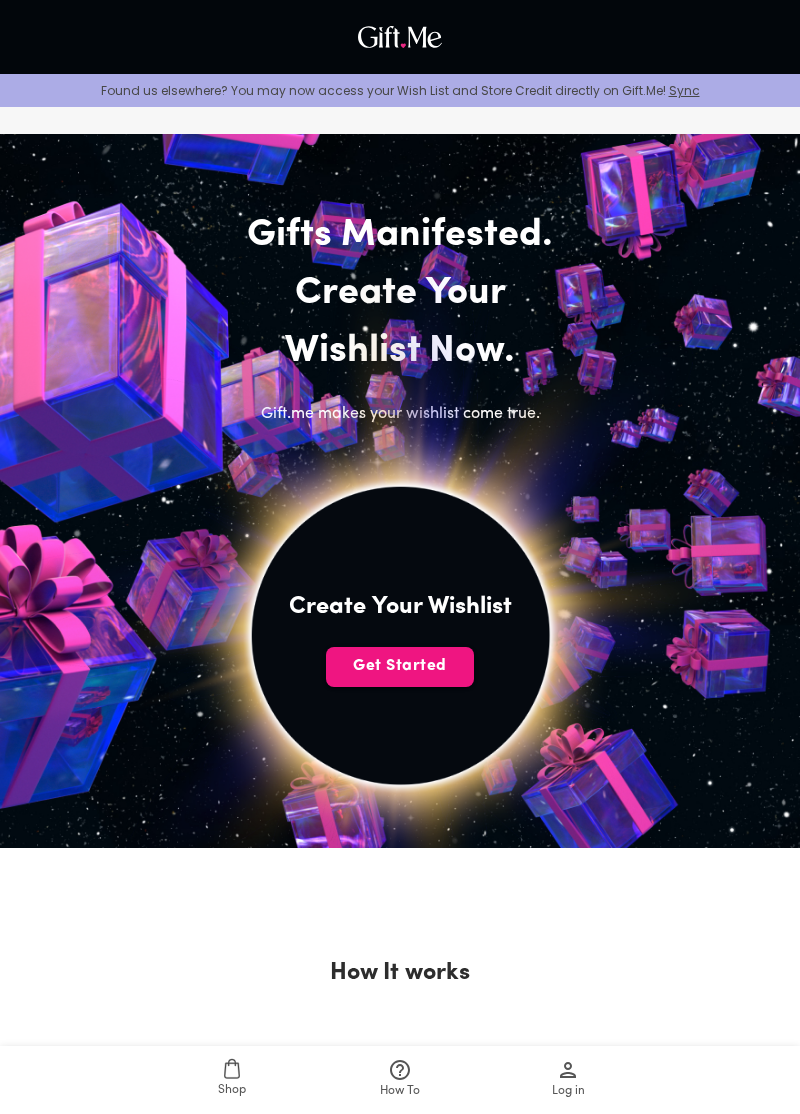 click on "Get Started" at bounding box center (400, 666) 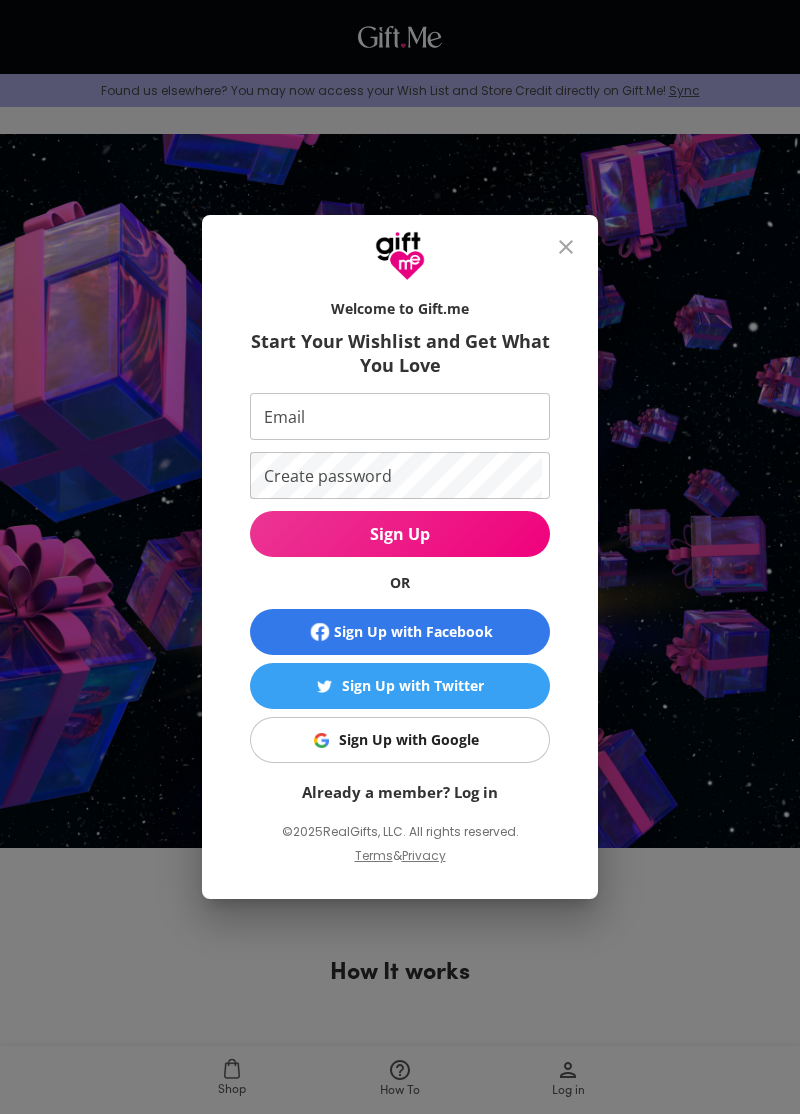 click on "Sign Up with Google" at bounding box center (396, 740) 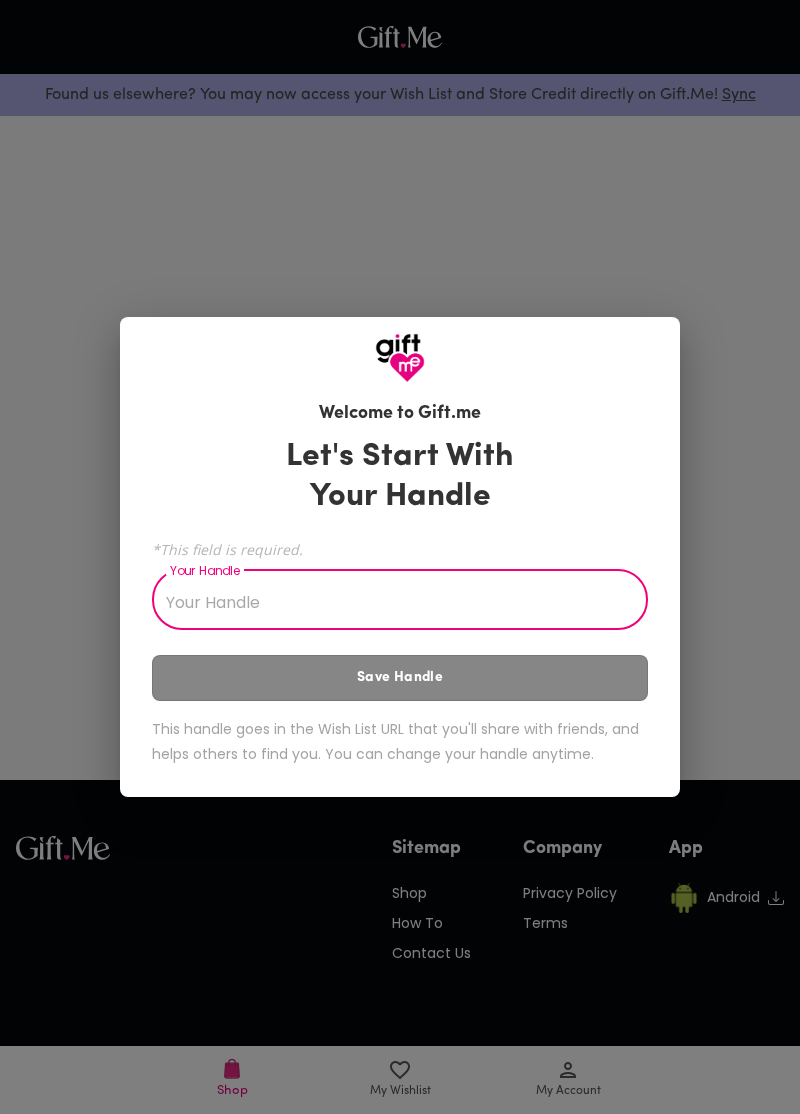 scroll, scrollTop: 0, scrollLeft: 0, axis: both 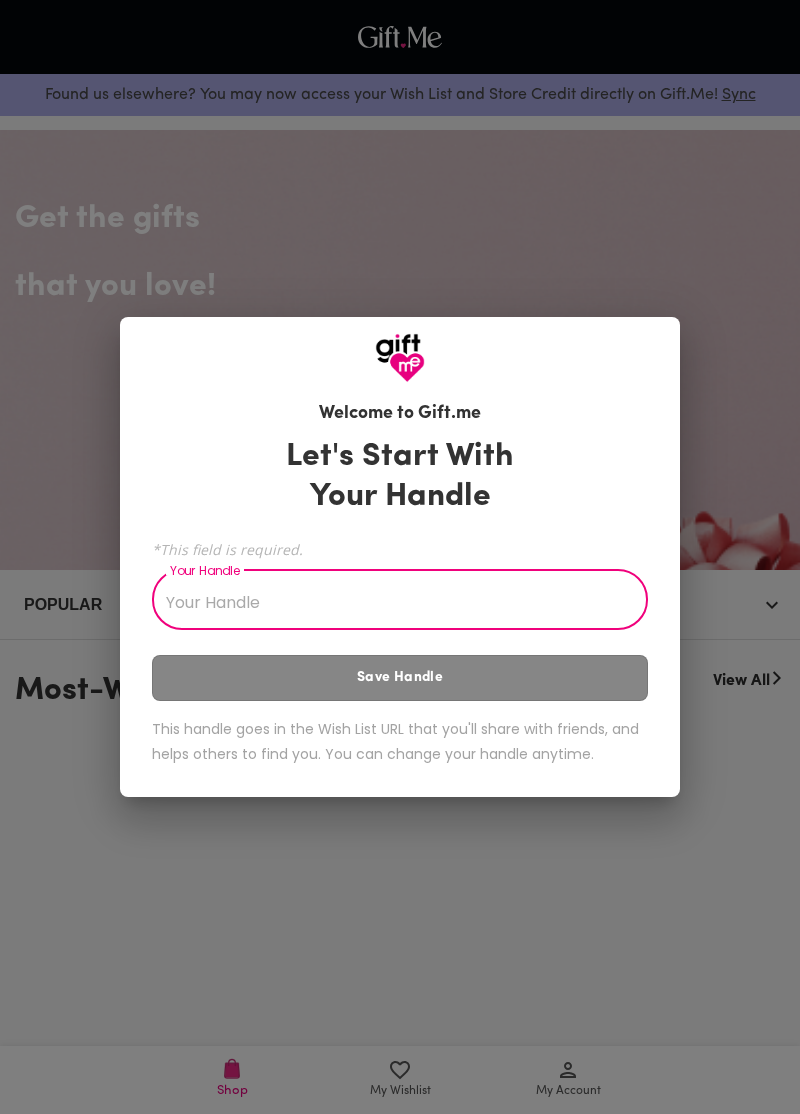 click on "Your Handle" at bounding box center [389, 602] 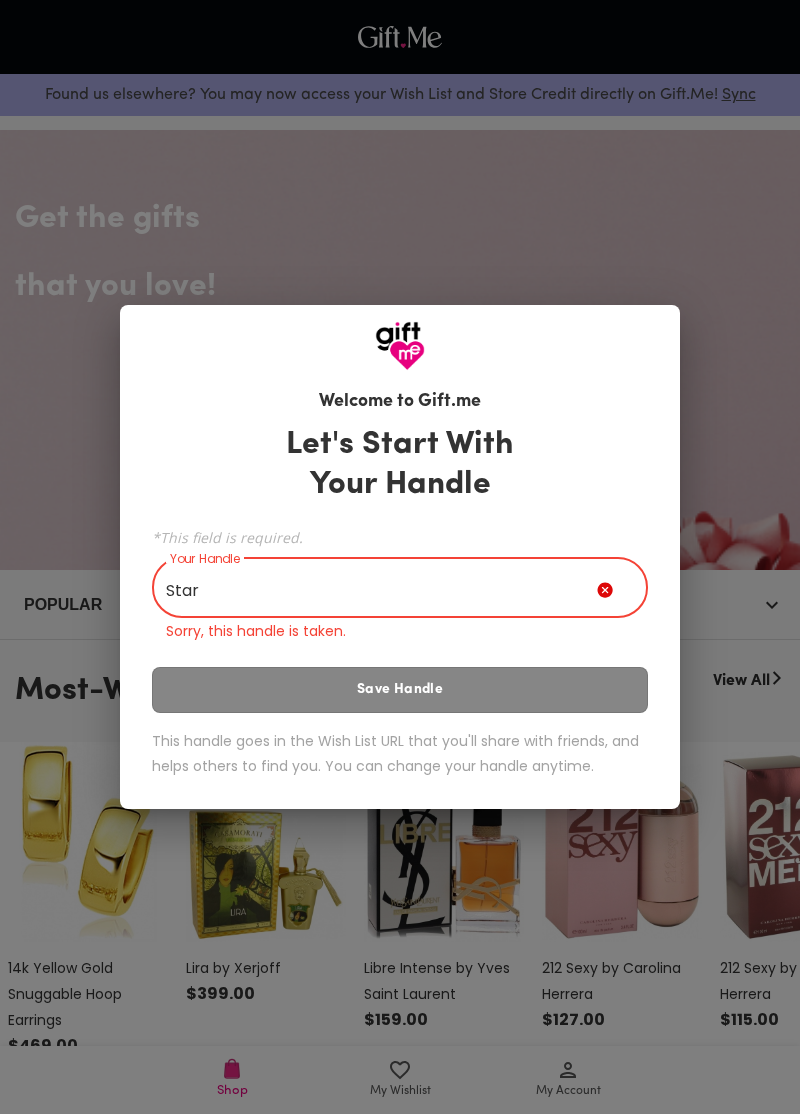 click on "Let's Start With Your Handle *This field is required. Your Handle [USERNAME] Your Handle Sorry, this handle is taken. Save Handle This handle goes in the Wish List URL that you'll share with friends, and helps others to find you. You can change your handle anytime." at bounding box center (400, 604) 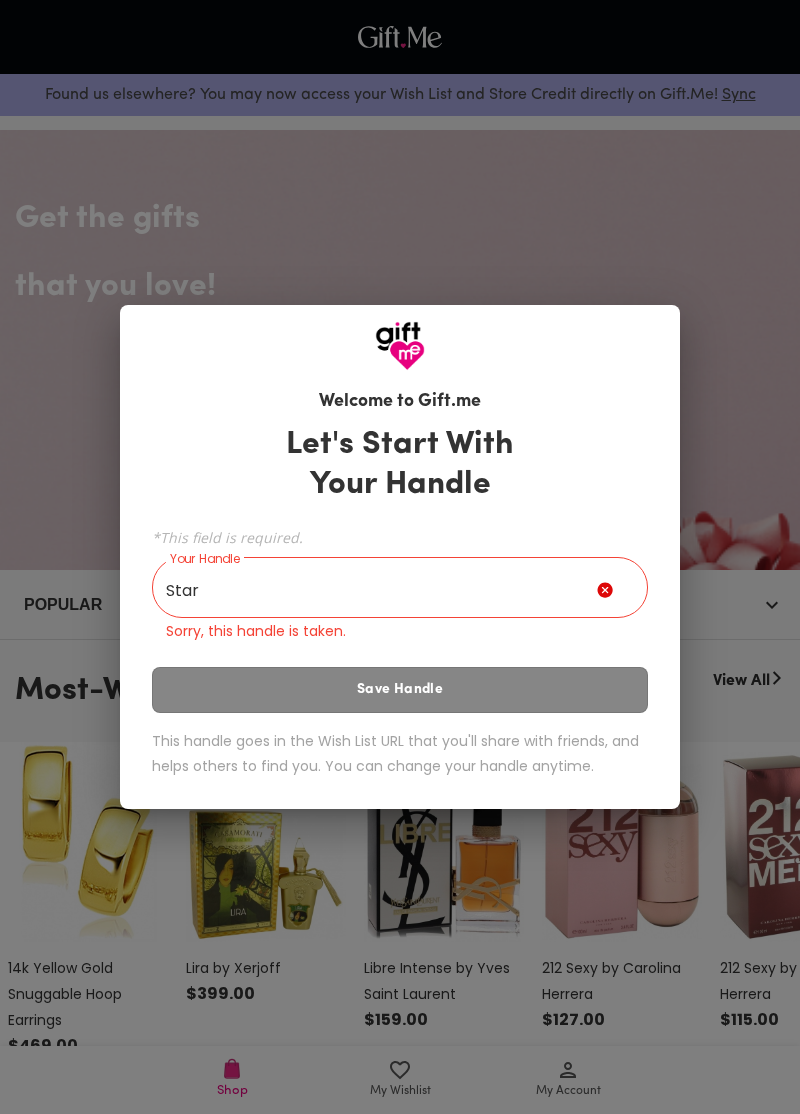 click on "Star" at bounding box center [374, 590] 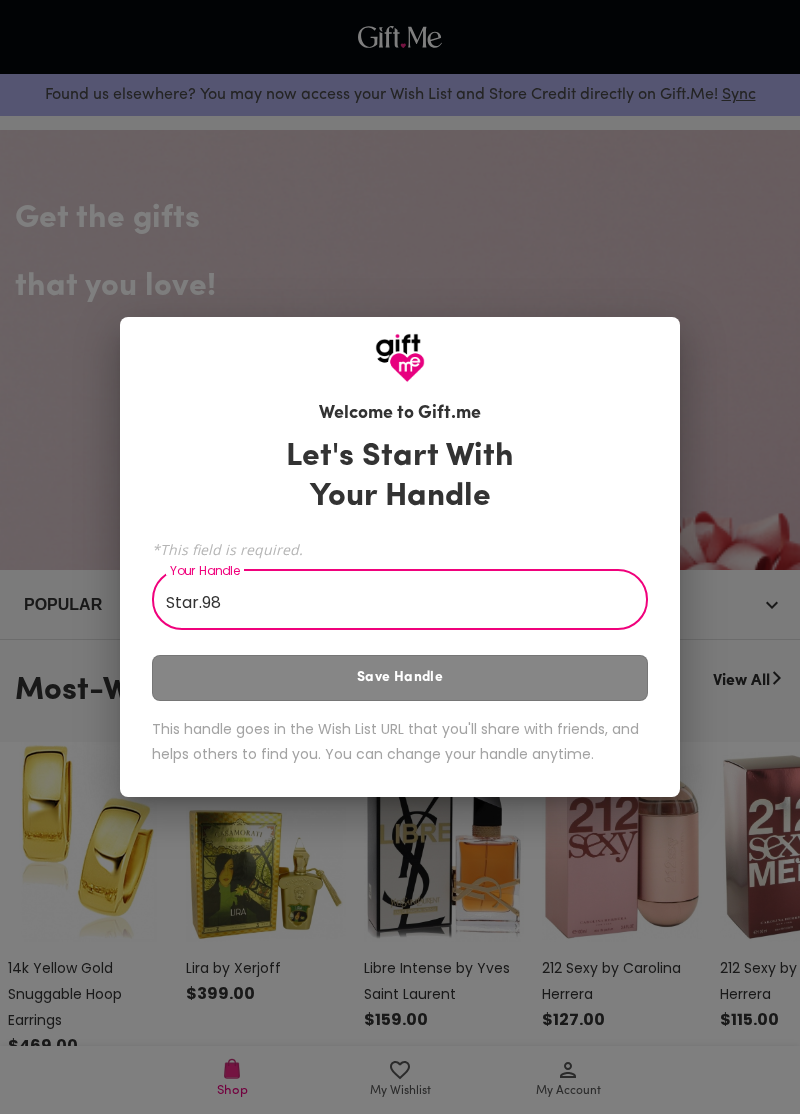 type on "Star.98" 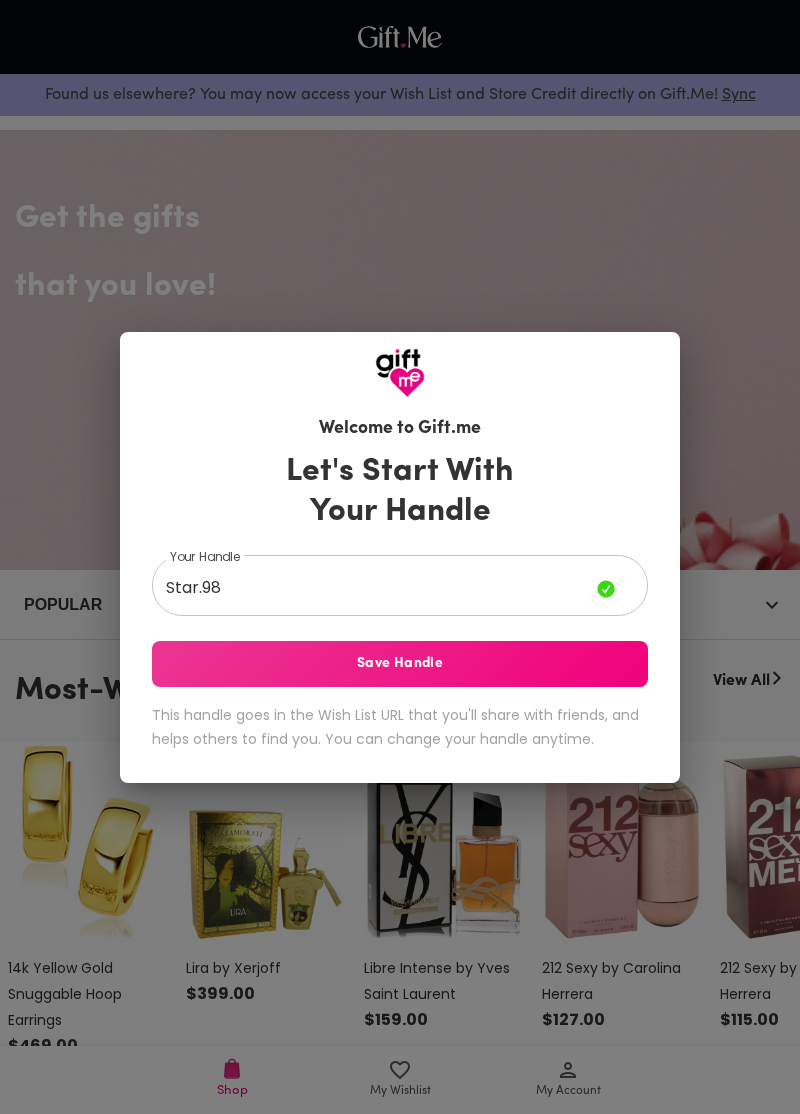 click on "Save Handle" at bounding box center [400, 664] 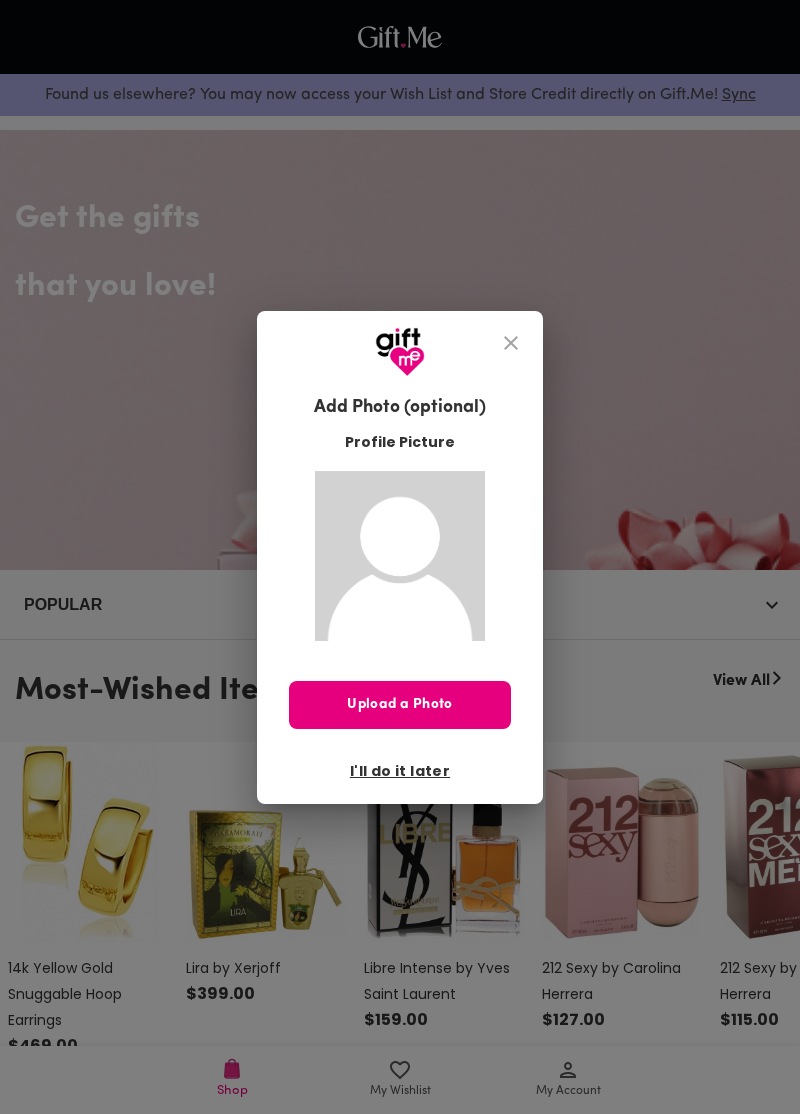 click at bounding box center [511, 343] 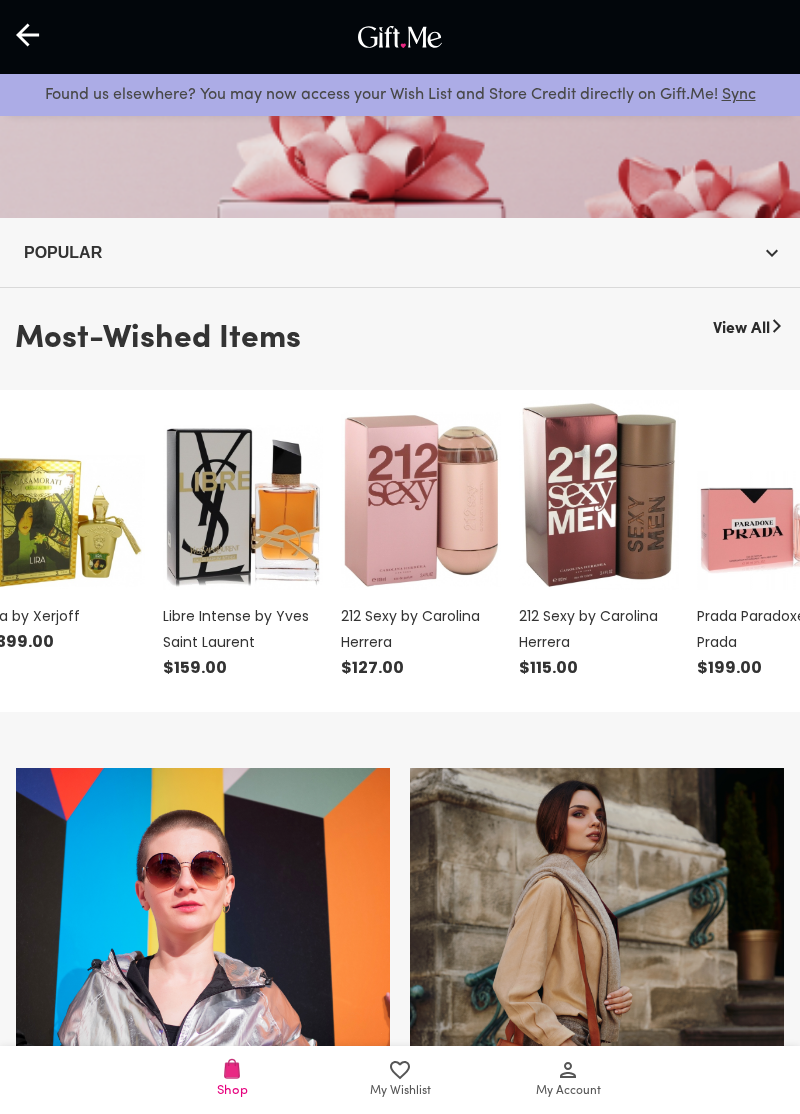 scroll, scrollTop: 0, scrollLeft: 0, axis: both 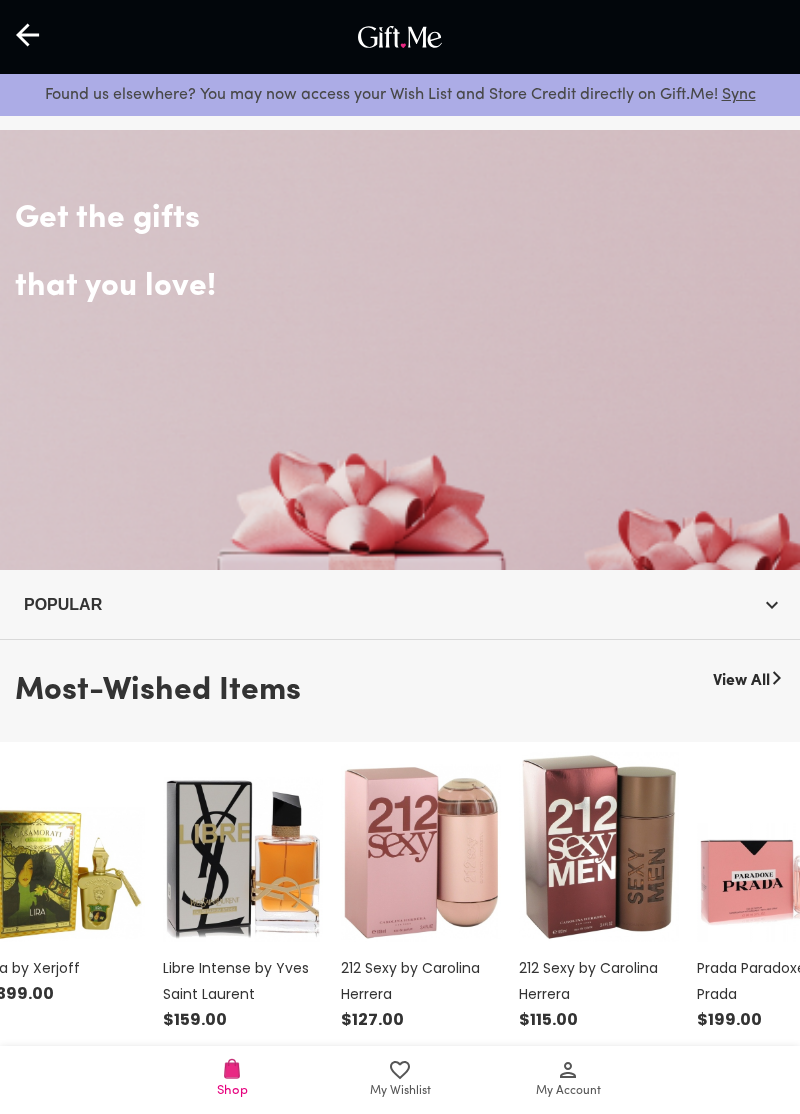click on "My Wishlist" at bounding box center (400, 1079) 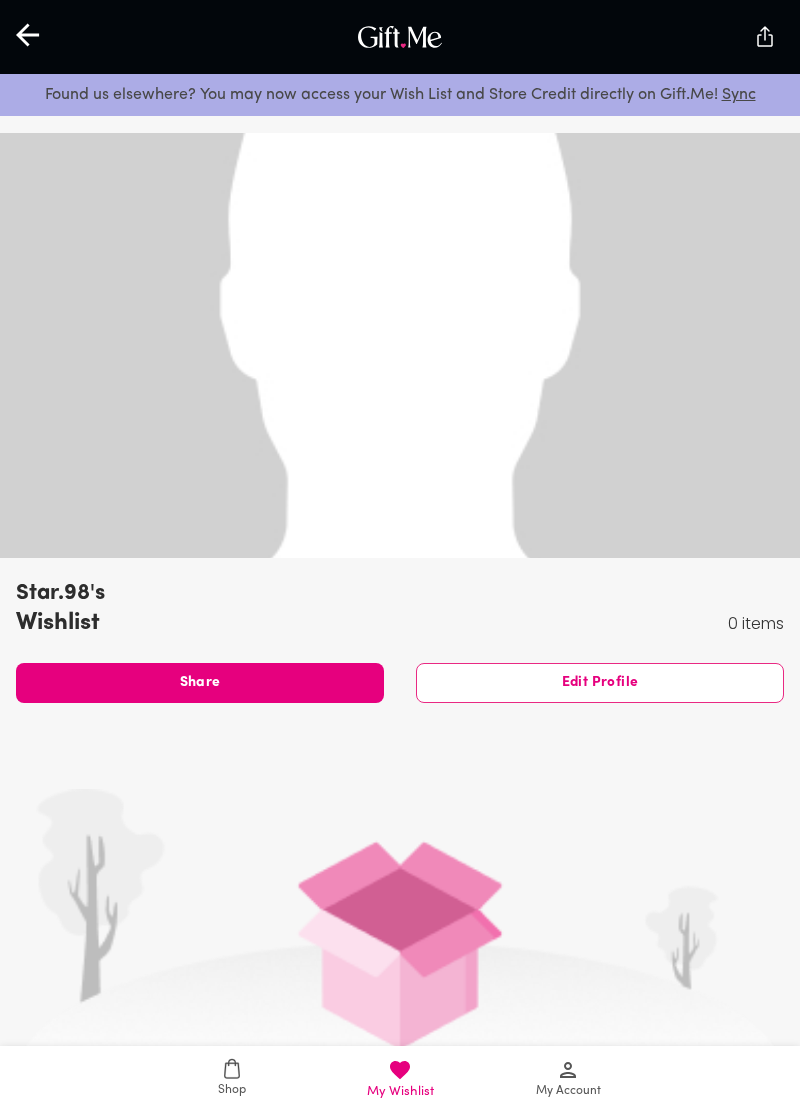 click on "Shop" at bounding box center [232, 1078] 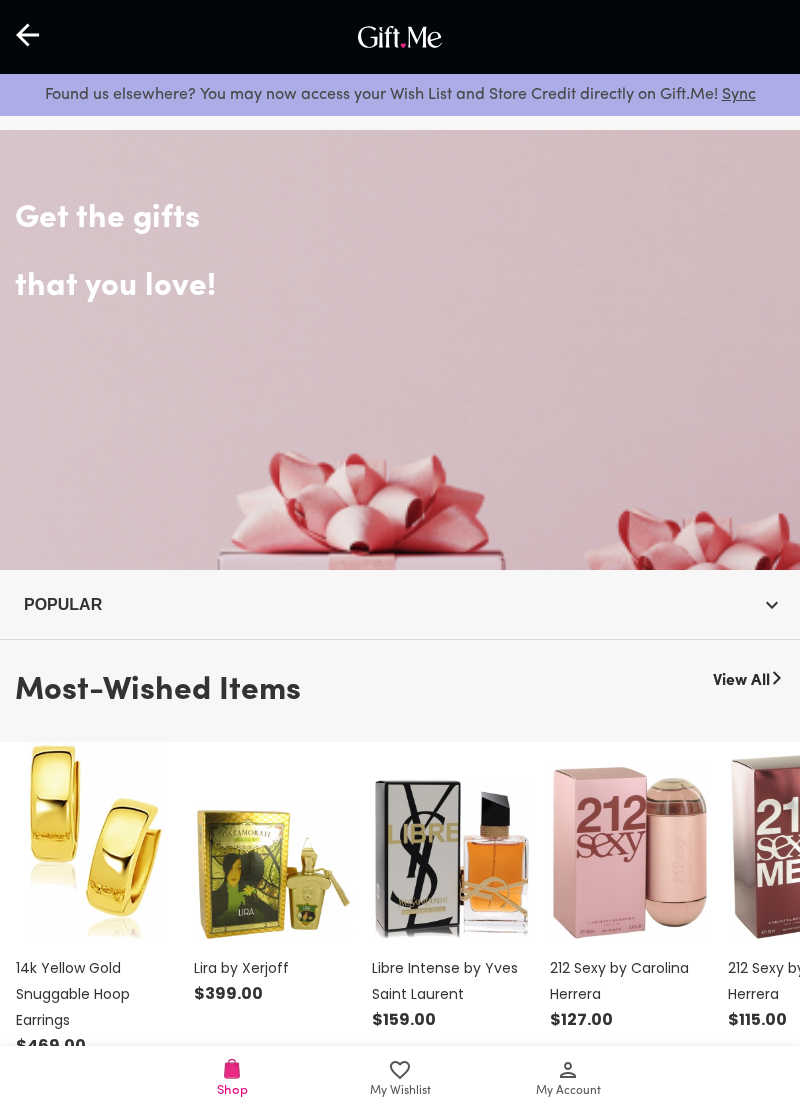 click on "Get the gifts that you love!" at bounding box center [400, 350] 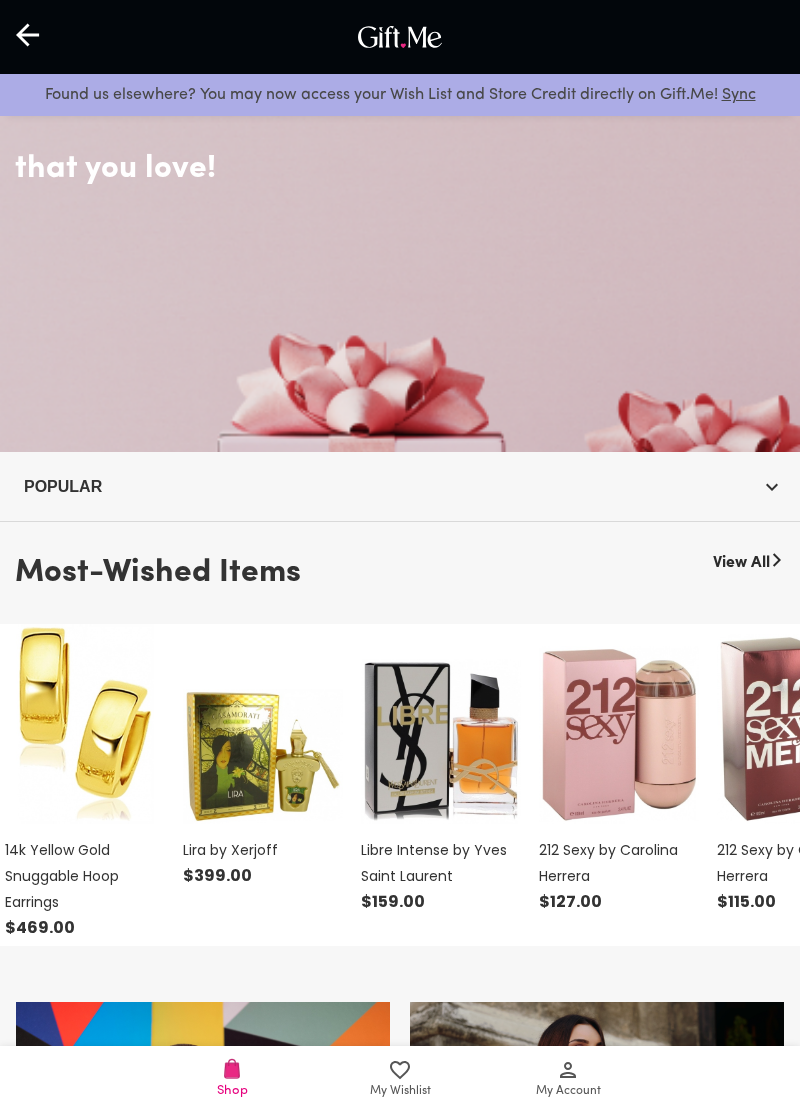 scroll, scrollTop: 0, scrollLeft: 0, axis: both 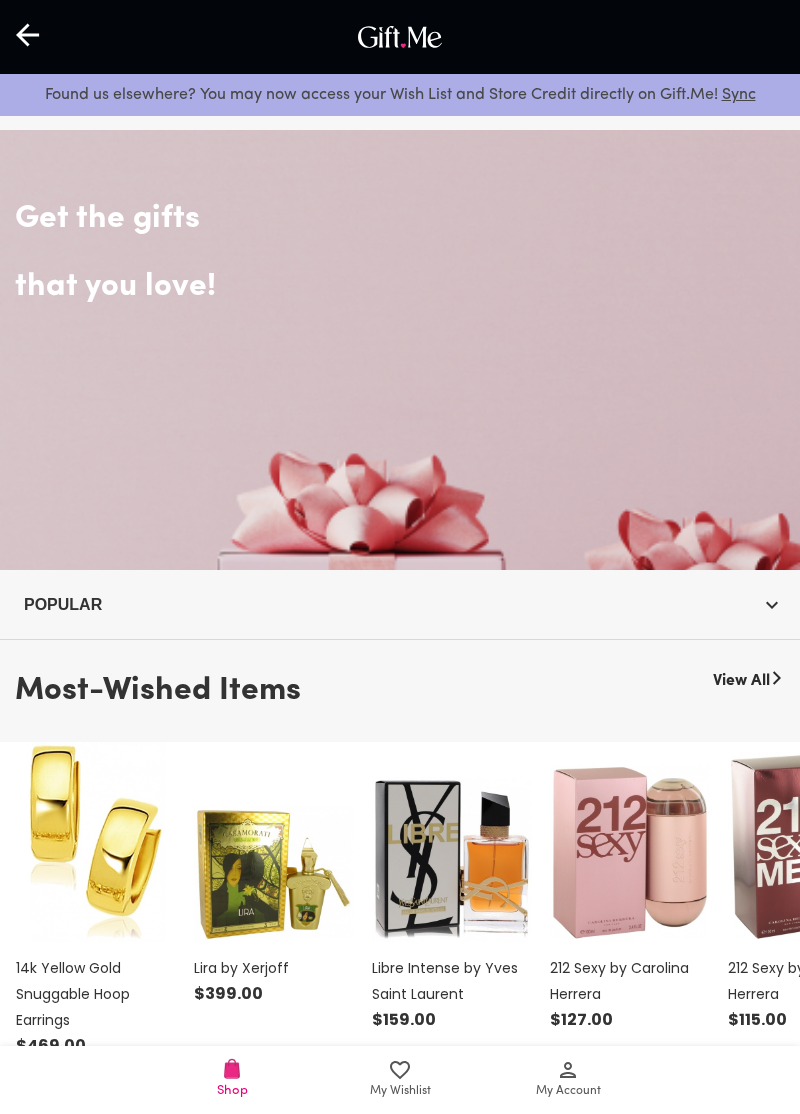 click on "My Account" at bounding box center [568, 1091] 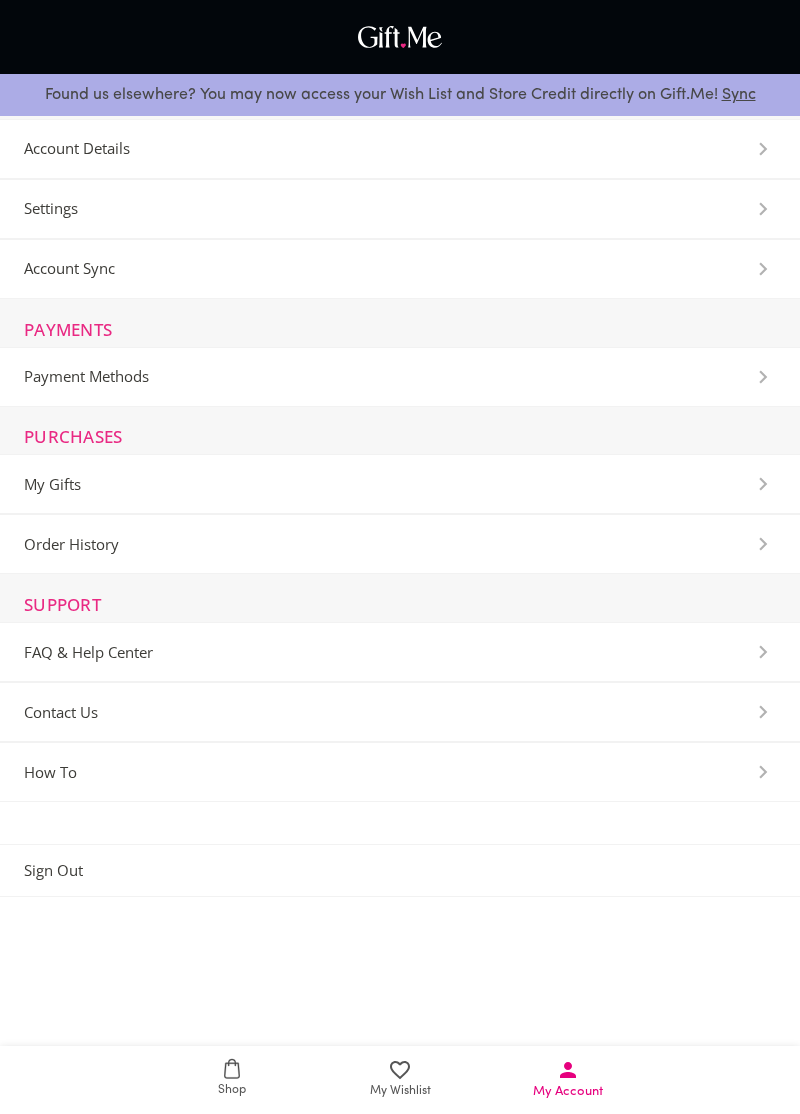 click 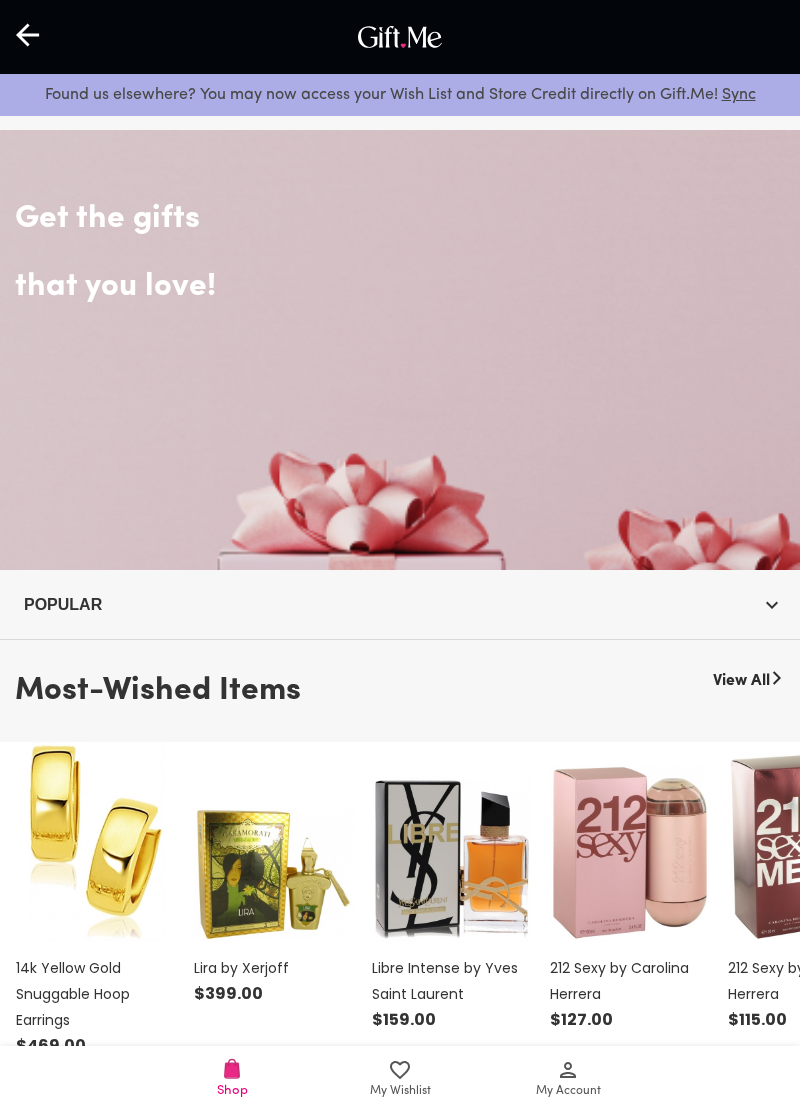 click on "My Wishlist" at bounding box center (400, 1080) 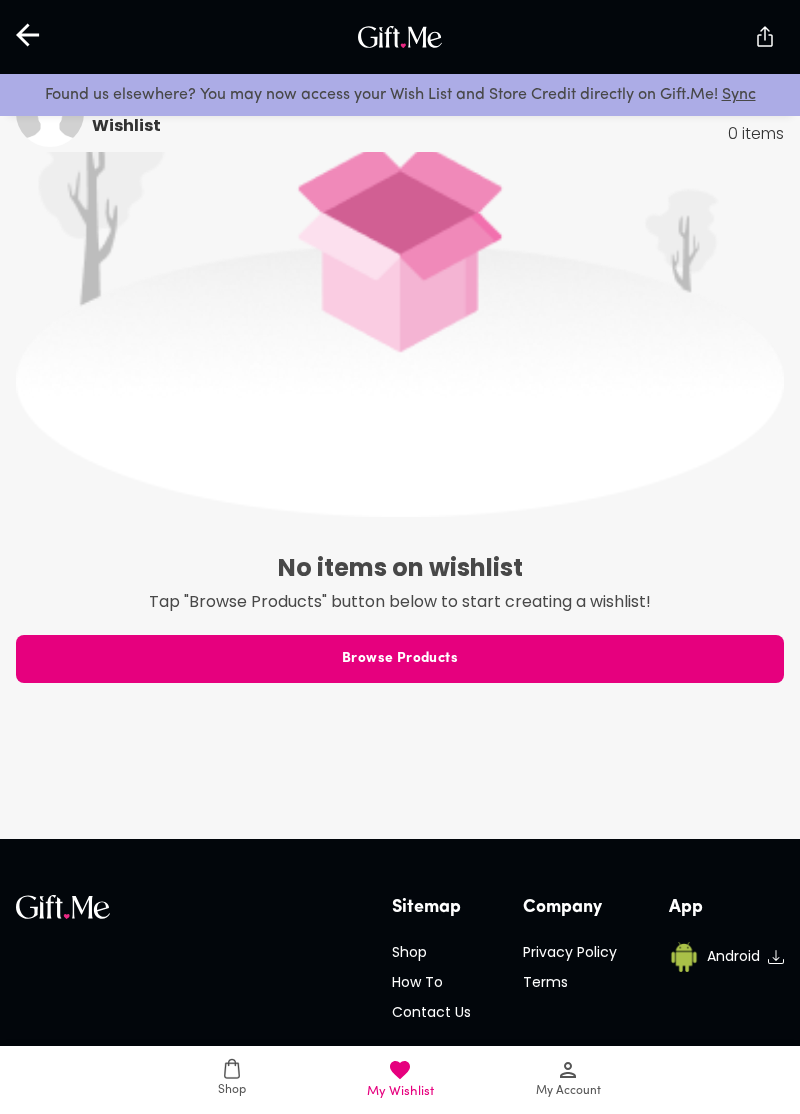 scroll, scrollTop: 662, scrollLeft: 0, axis: vertical 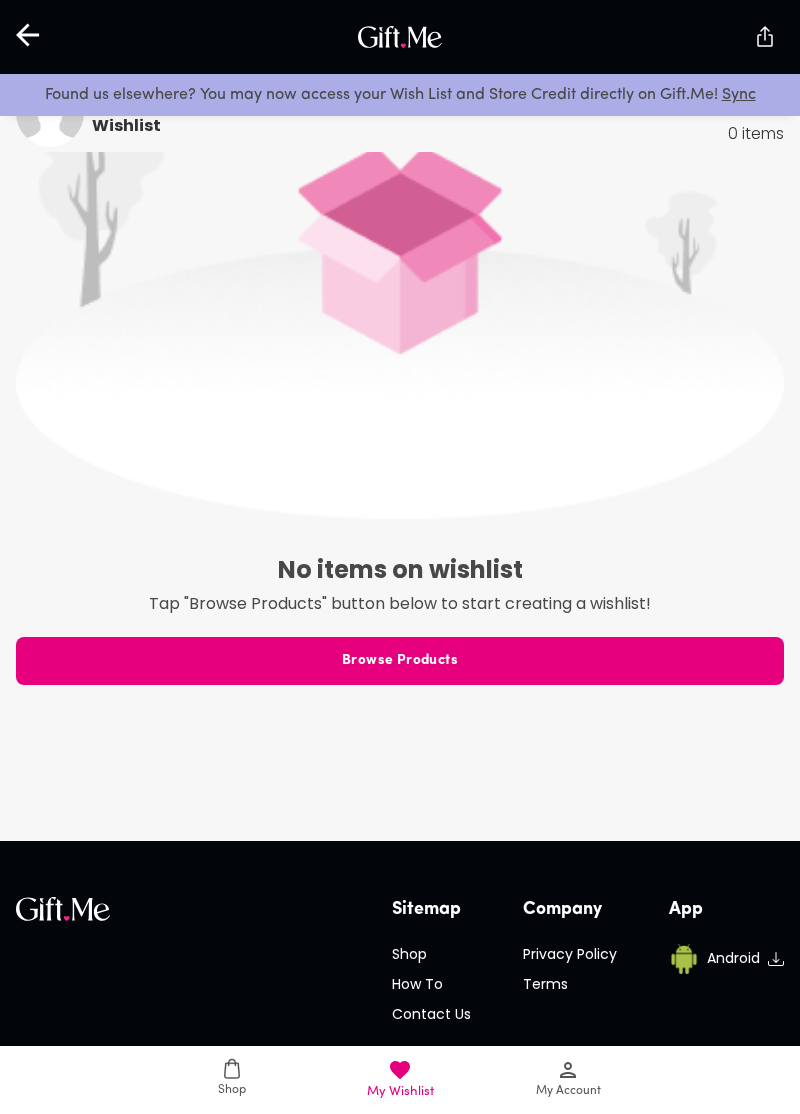 click on "Shop" at bounding box center [232, 1090] 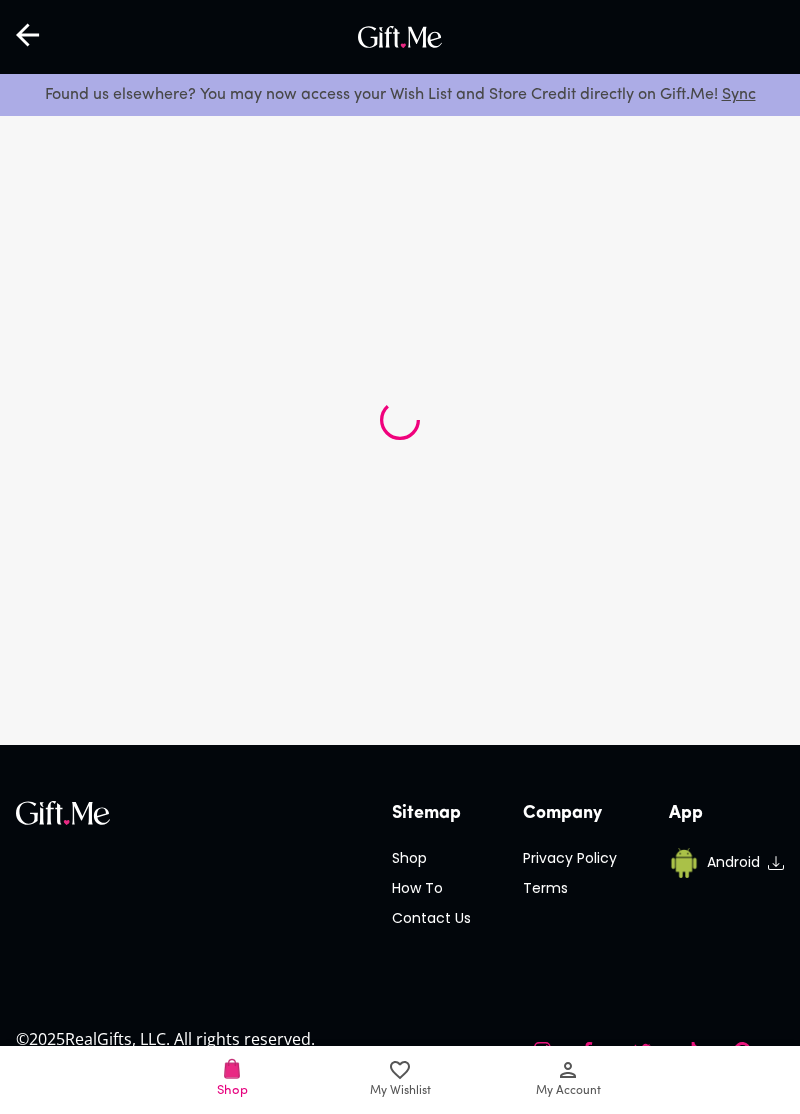 scroll, scrollTop: 0, scrollLeft: 0, axis: both 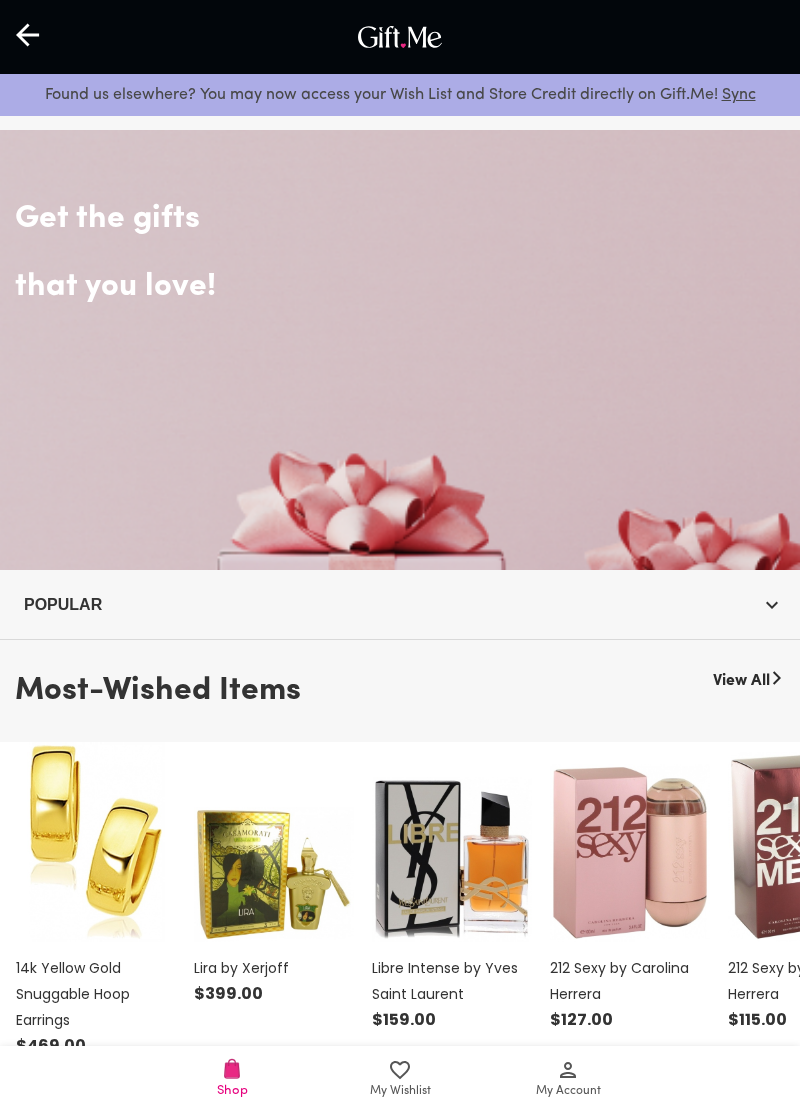 click 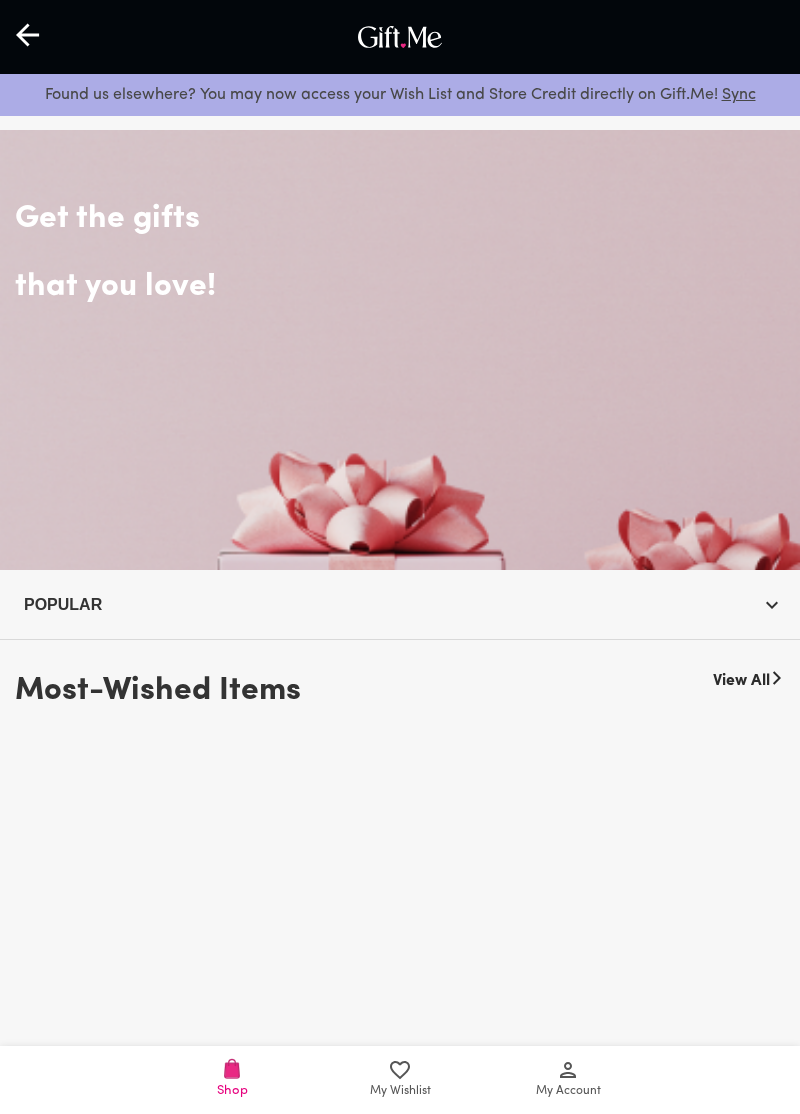 scroll, scrollTop: 0, scrollLeft: 0, axis: both 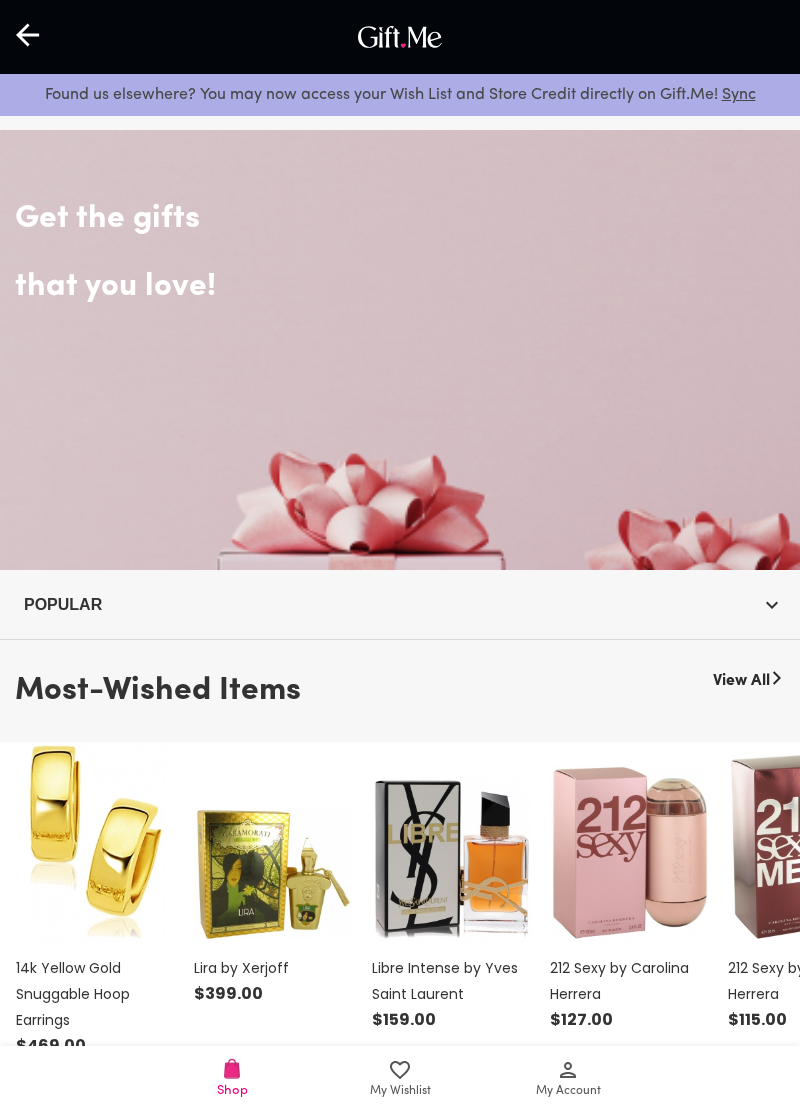 click 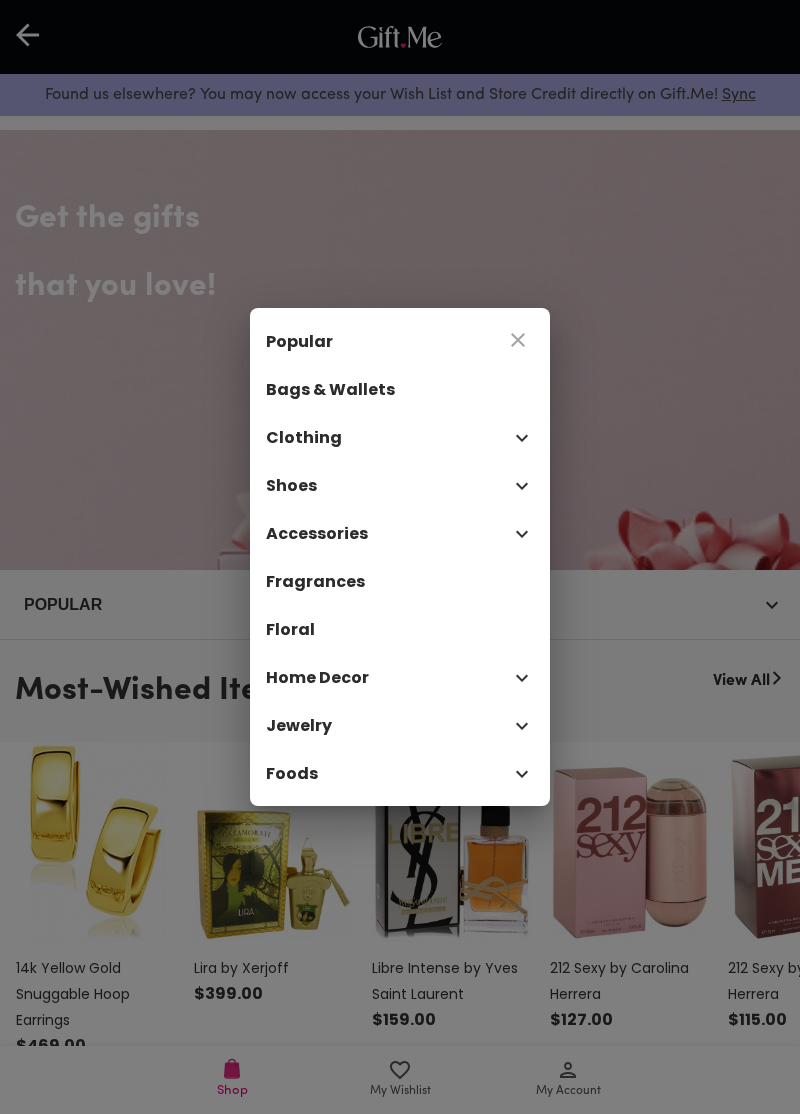click on "Popular Bags & Wallets Clothing Shoes Accessories Fragrances Floral Home Decor Jewelry Foods" at bounding box center (400, 557) 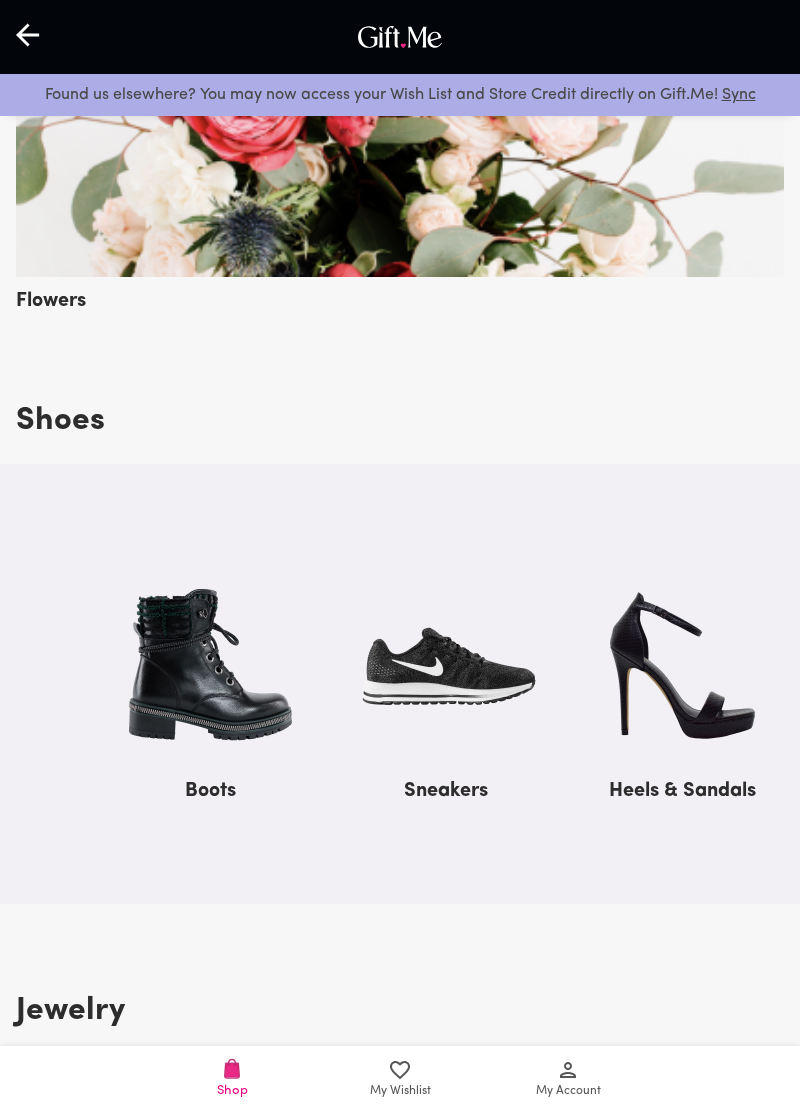 scroll, scrollTop: 2001, scrollLeft: 0, axis: vertical 